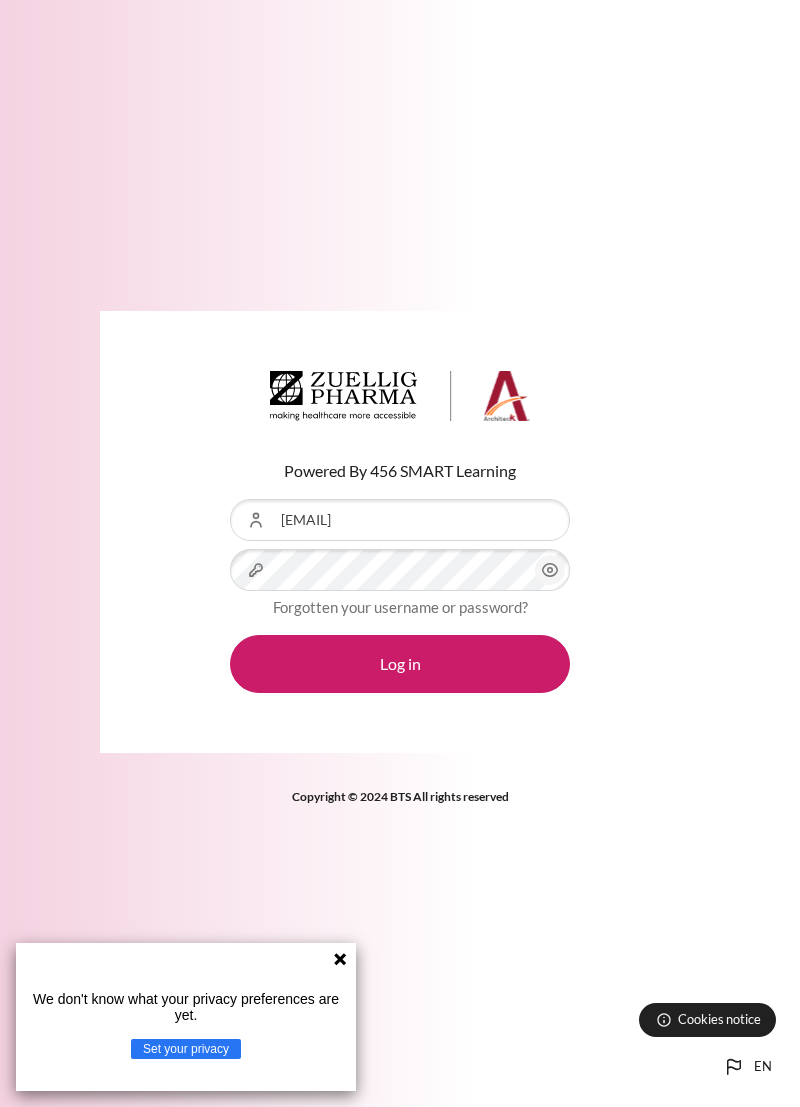 scroll, scrollTop: 0, scrollLeft: 0, axis: both 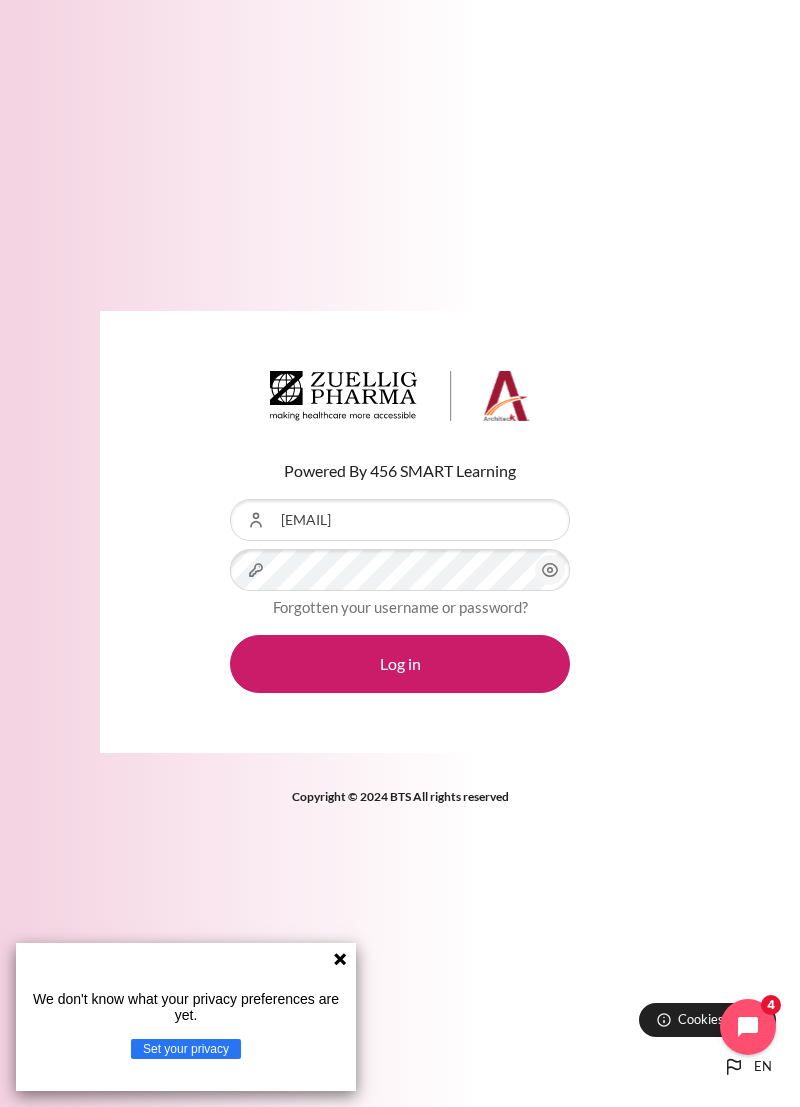 click on "Log in" at bounding box center [400, 664] 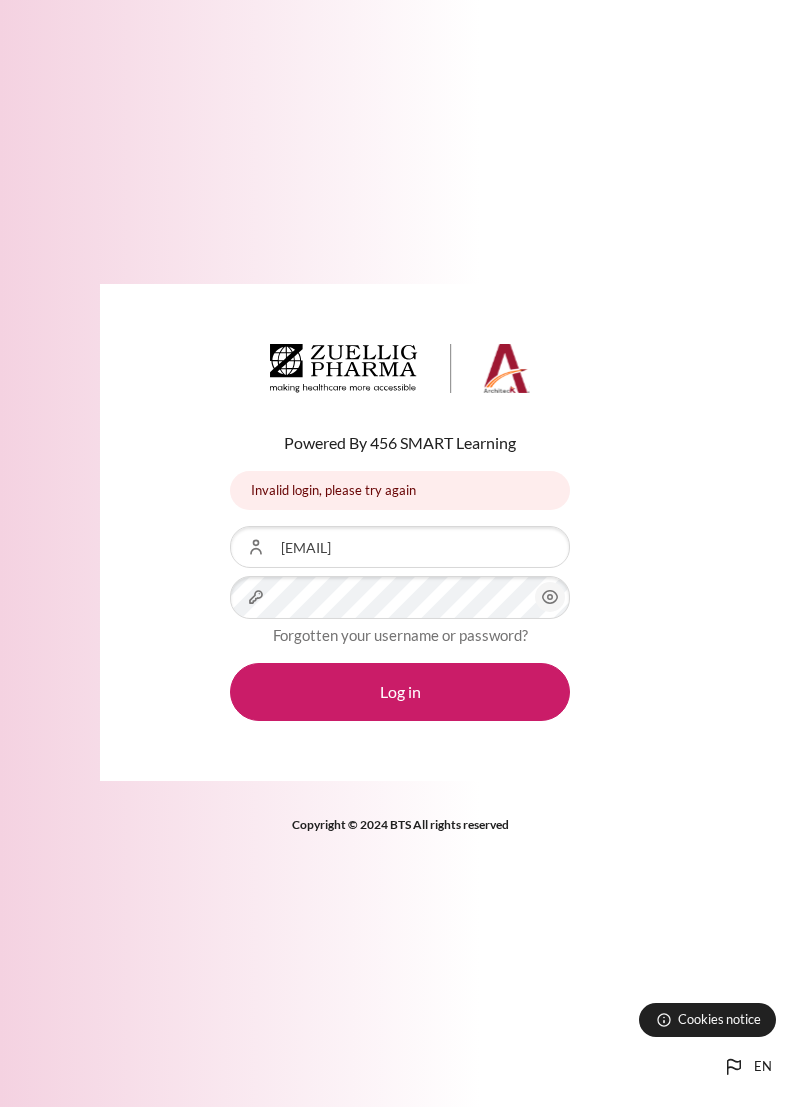 scroll, scrollTop: 0, scrollLeft: 0, axis: both 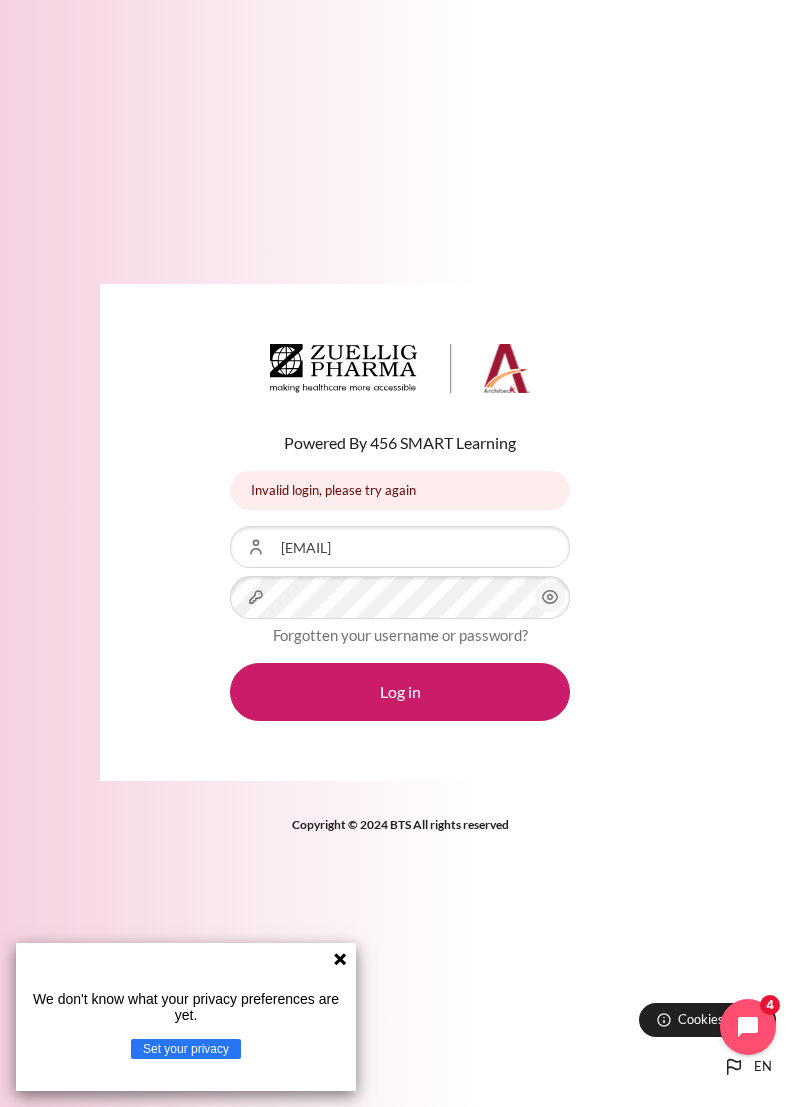 click on "Log in" at bounding box center (400, 692) 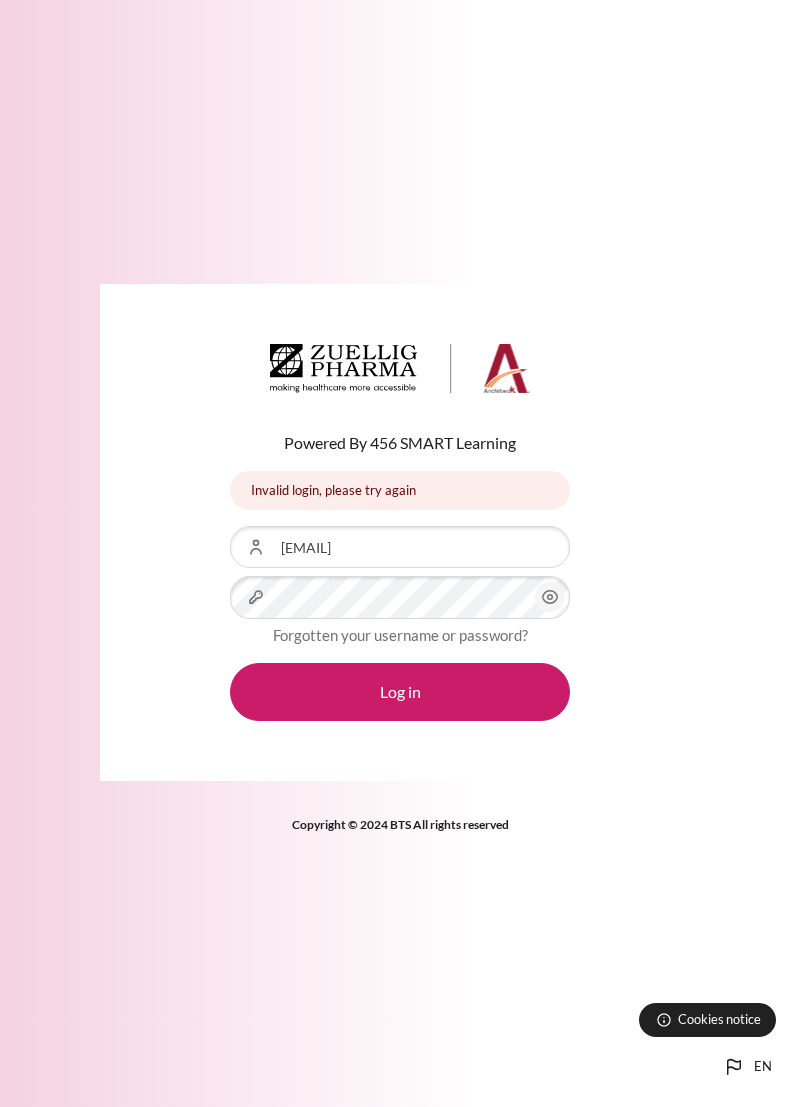 scroll, scrollTop: 0, scrollLeft: 0, axis: both 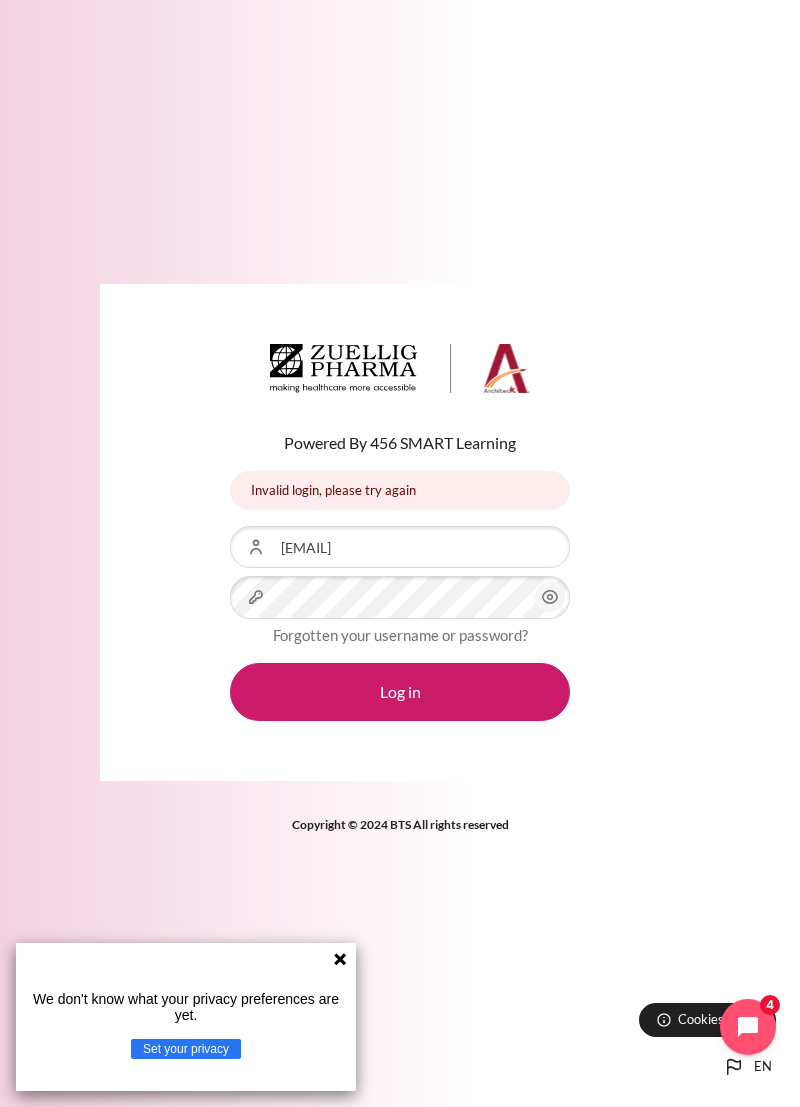 click 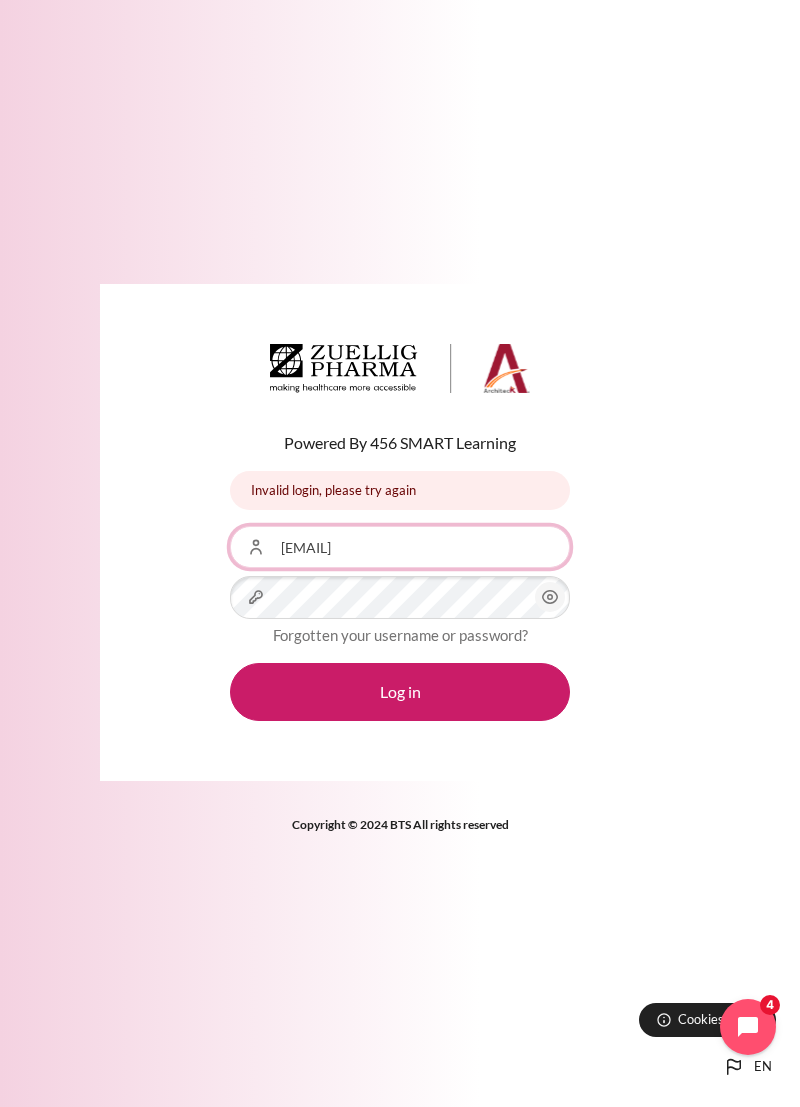 click on "[EMAIL]" at bounding box center (400, 547) 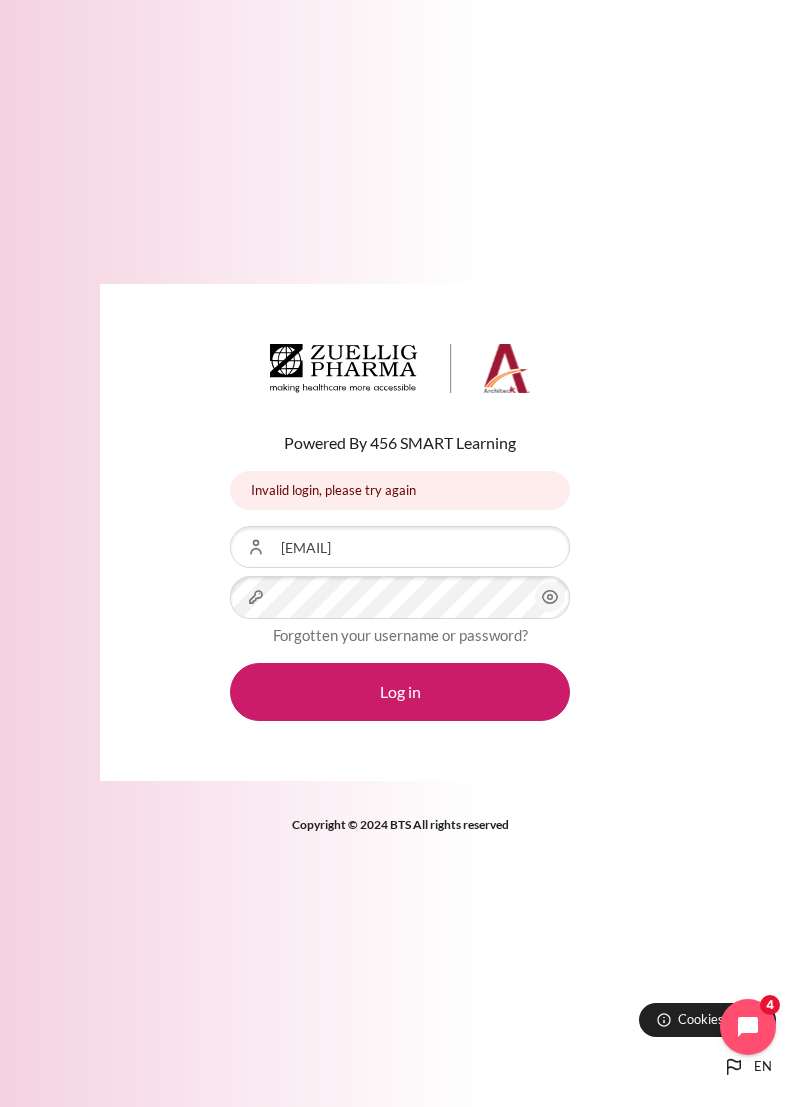 click on "Log in" at bounding box center (400, 692) 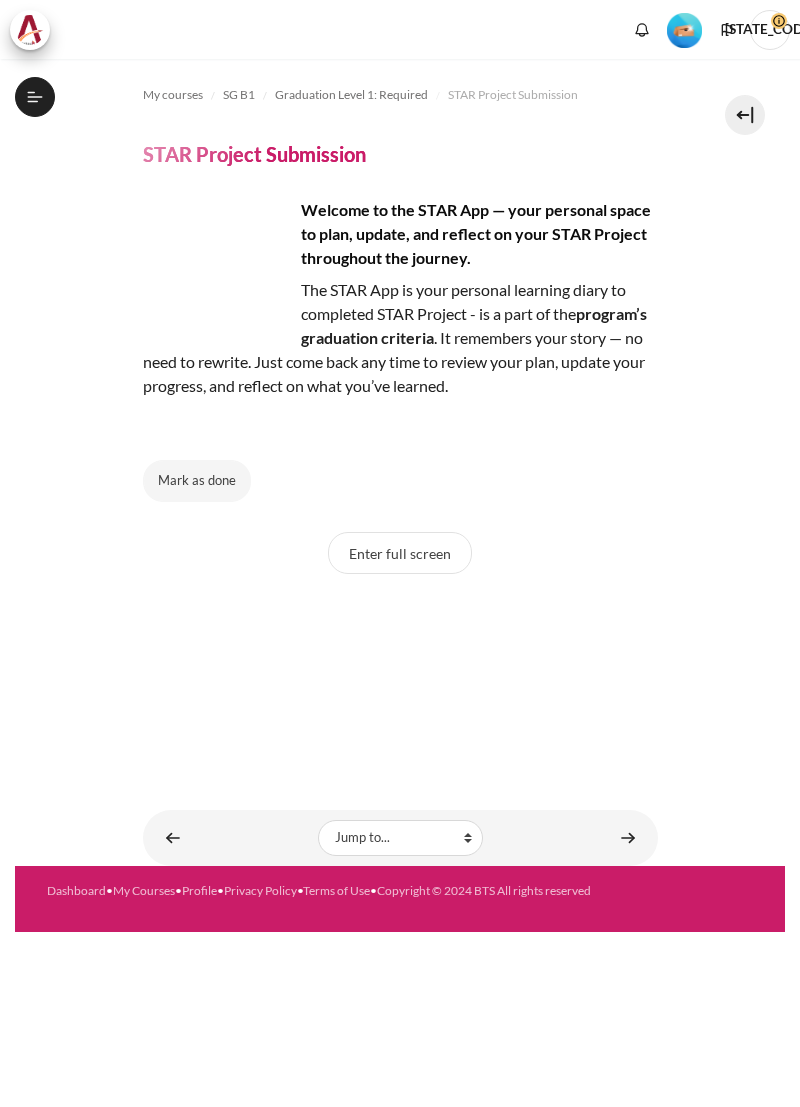 scroll, scrollTop: 0, scrollLeft: 0, axis: both 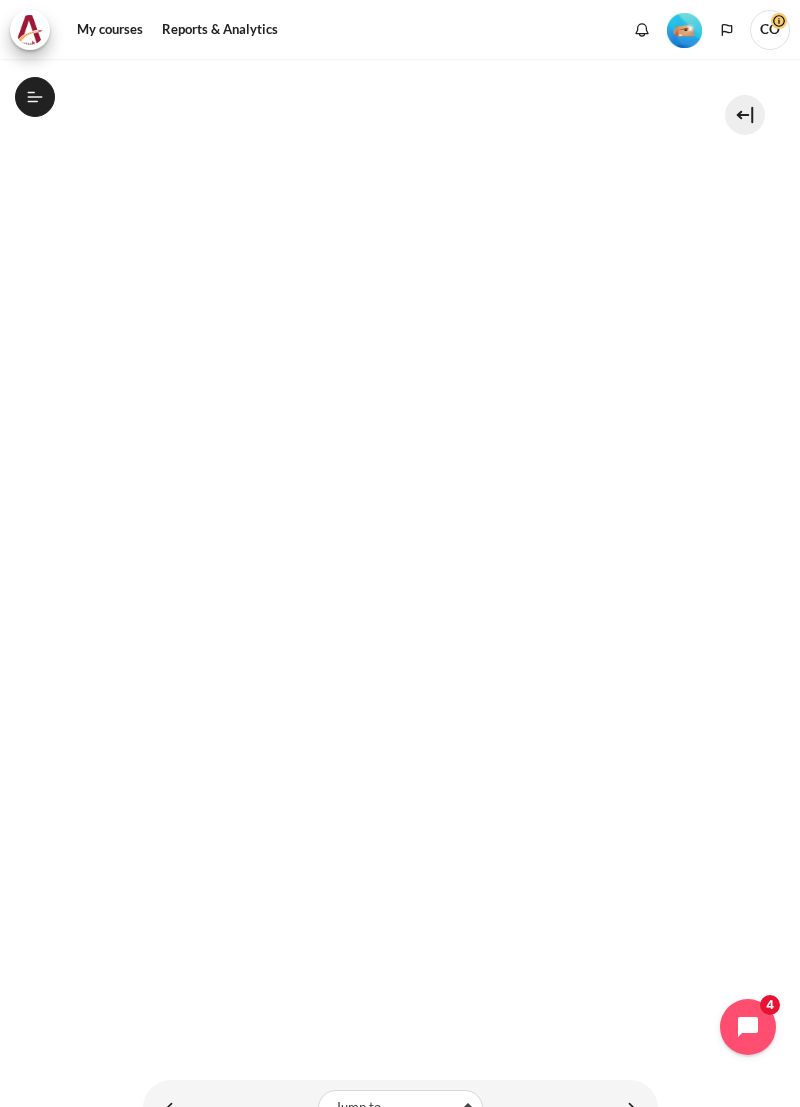 click at bounding box center [628, 1107] 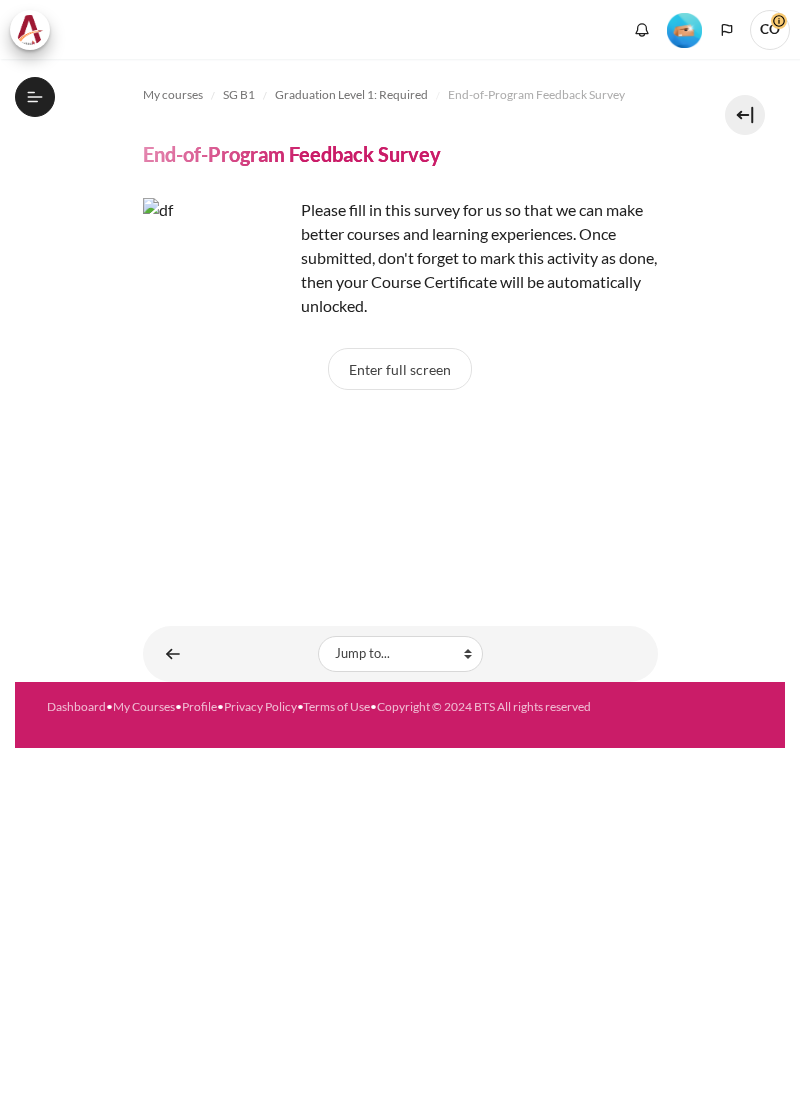 scroll, scrollTop: 0, scrollLeft: 0, axis: both 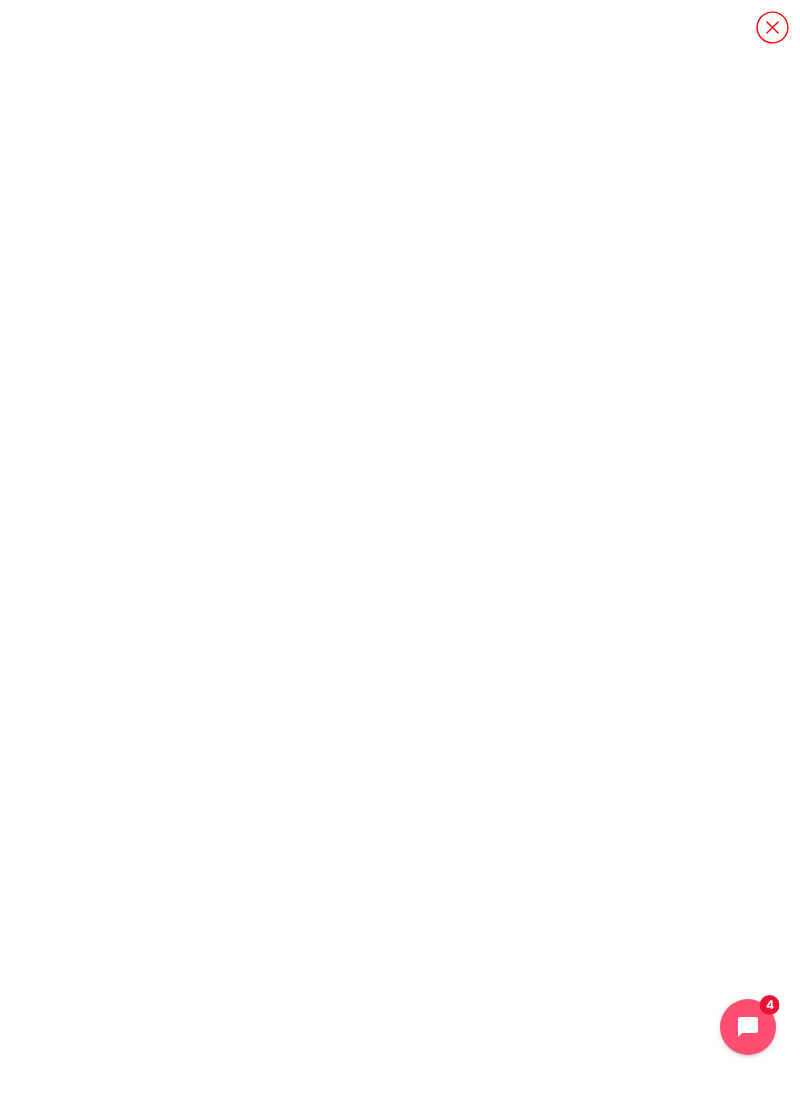 click 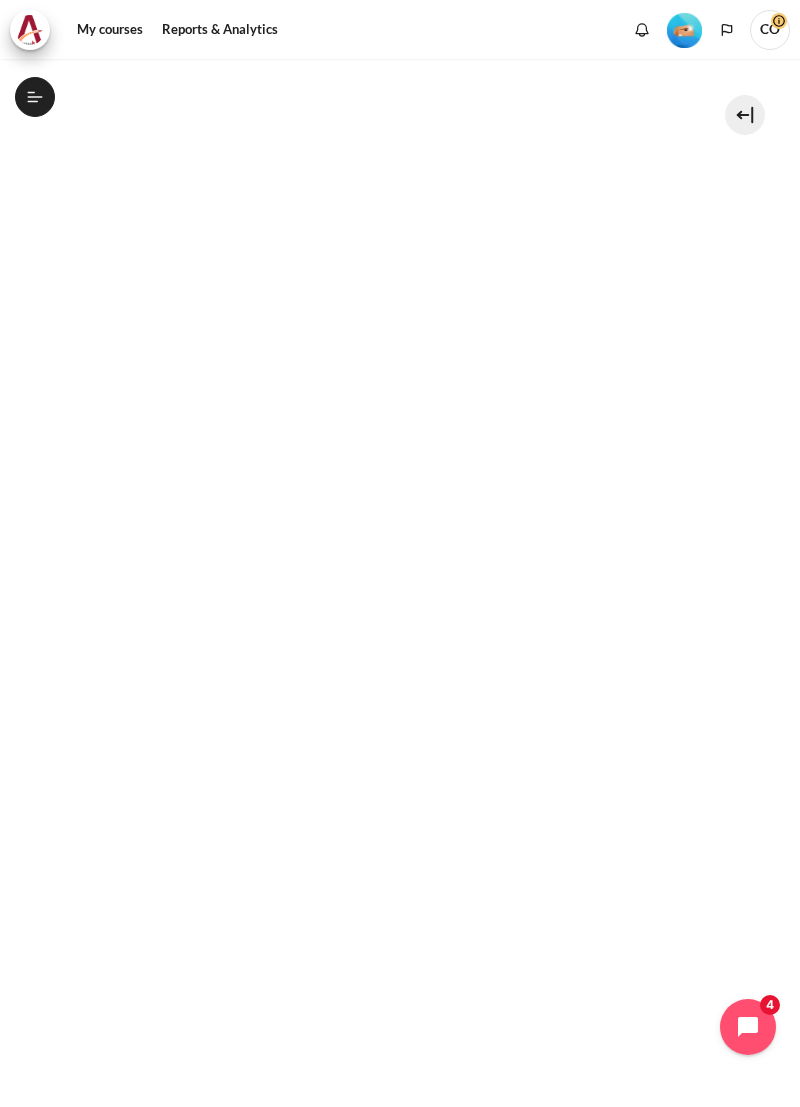 scroll, scrollTop: 513, scrollLeft: 0, axis: vertical 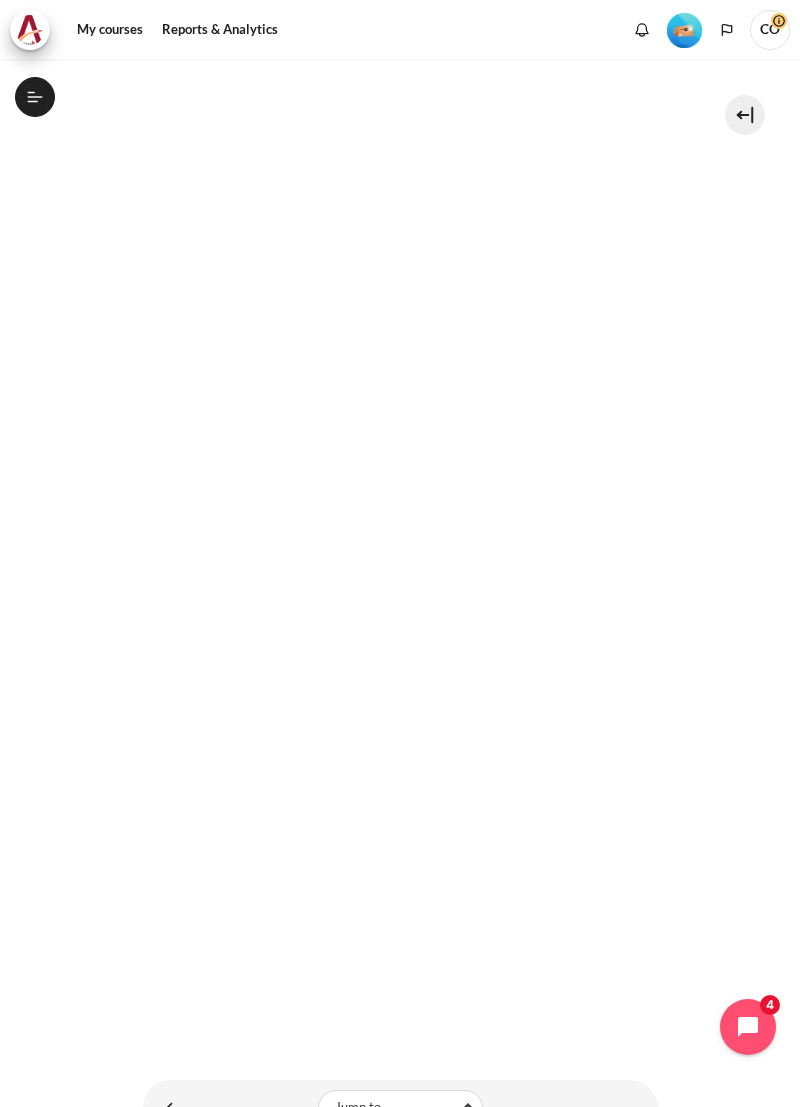 click on "Open course index" at bounding box center [35, 97] 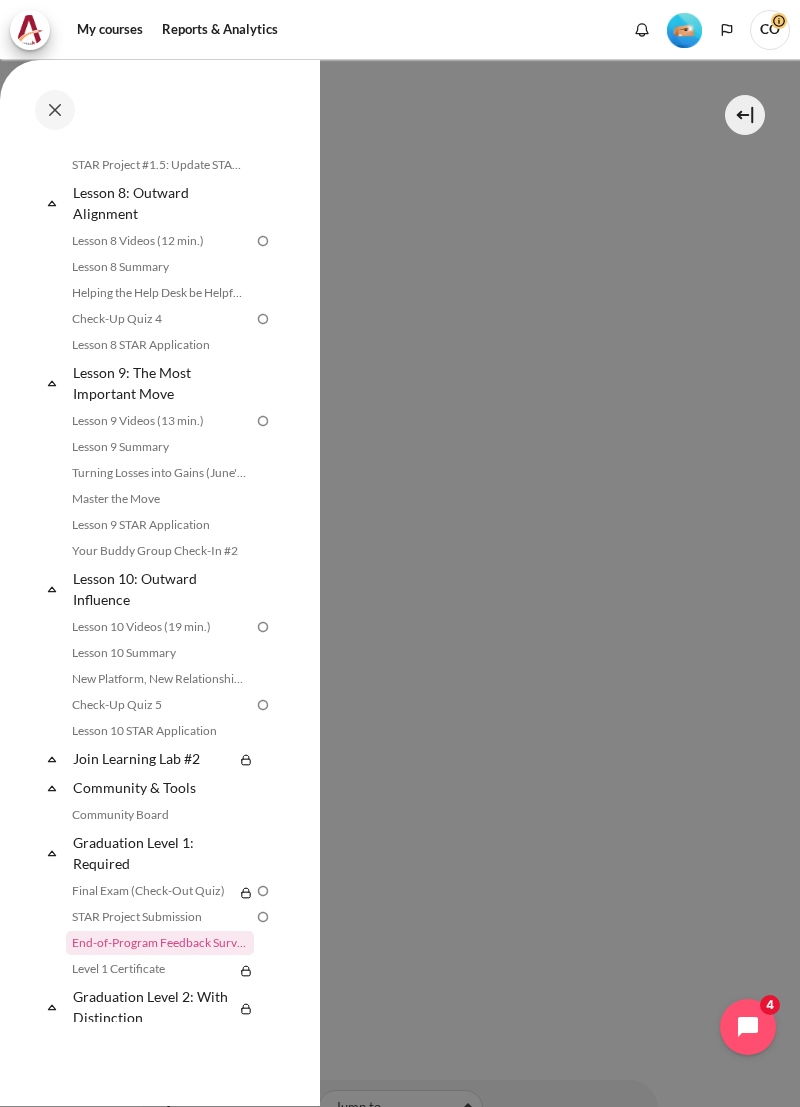 scroll, scrollTop: 0, scrollLeft: 0, axis: both 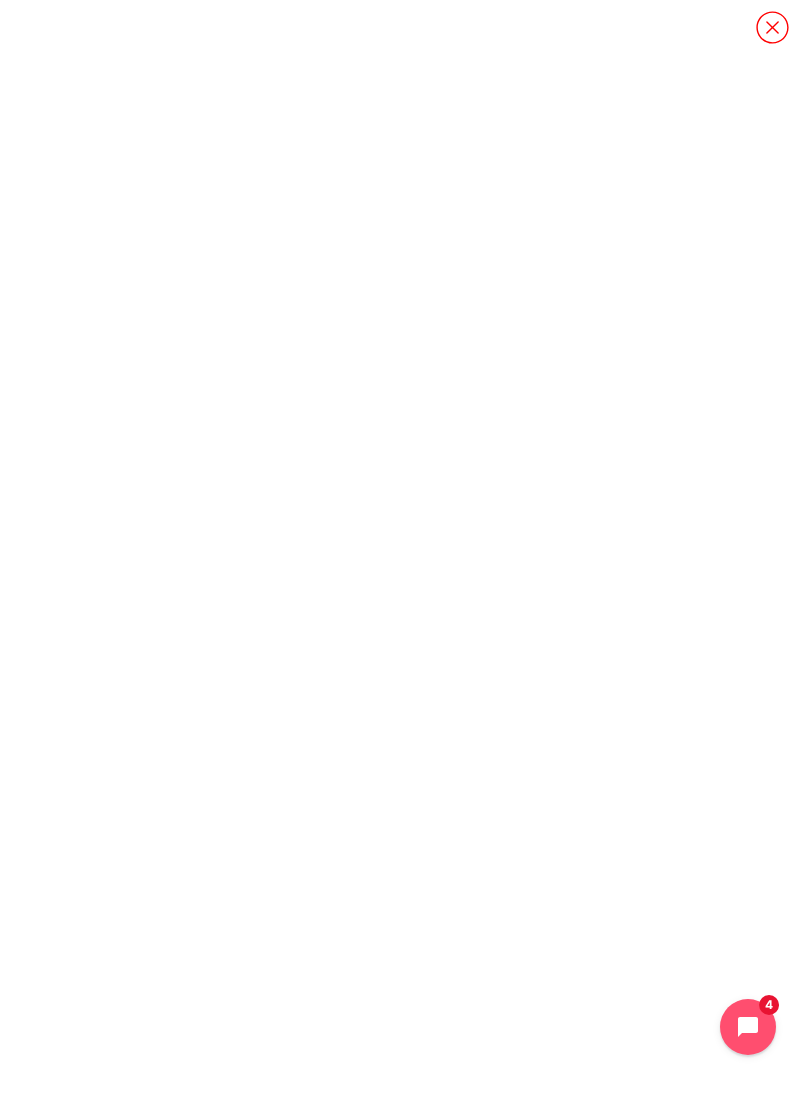 click 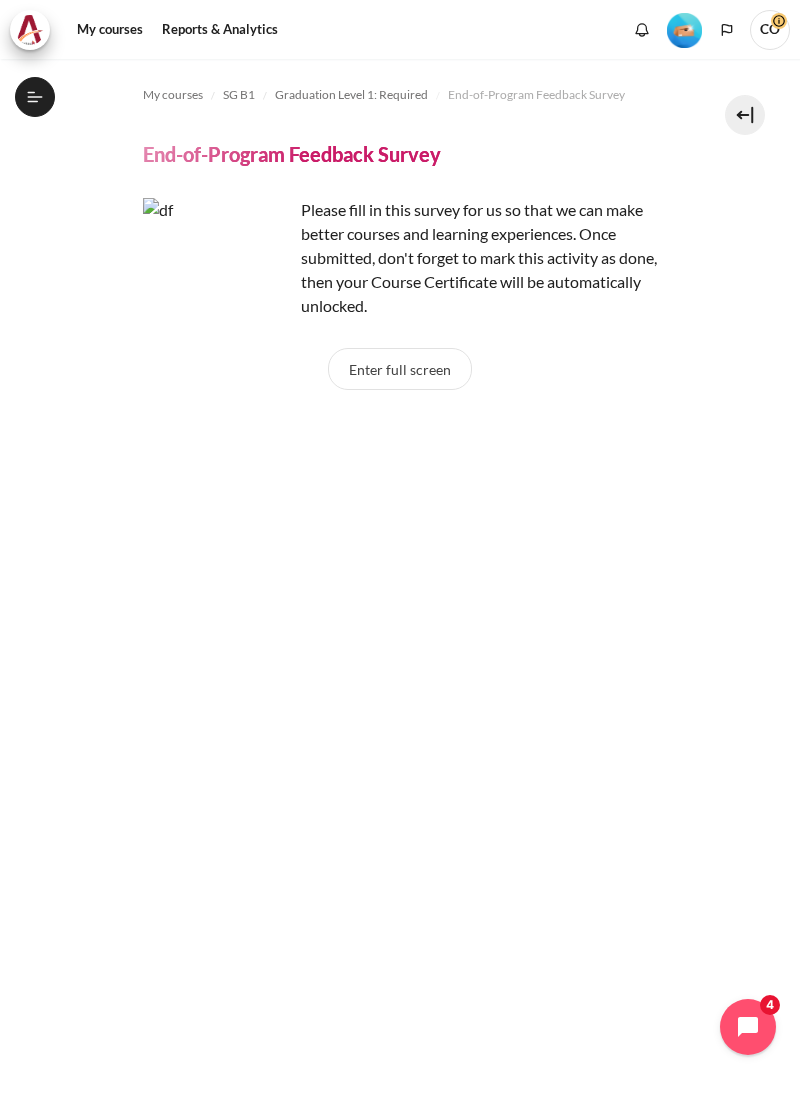 click 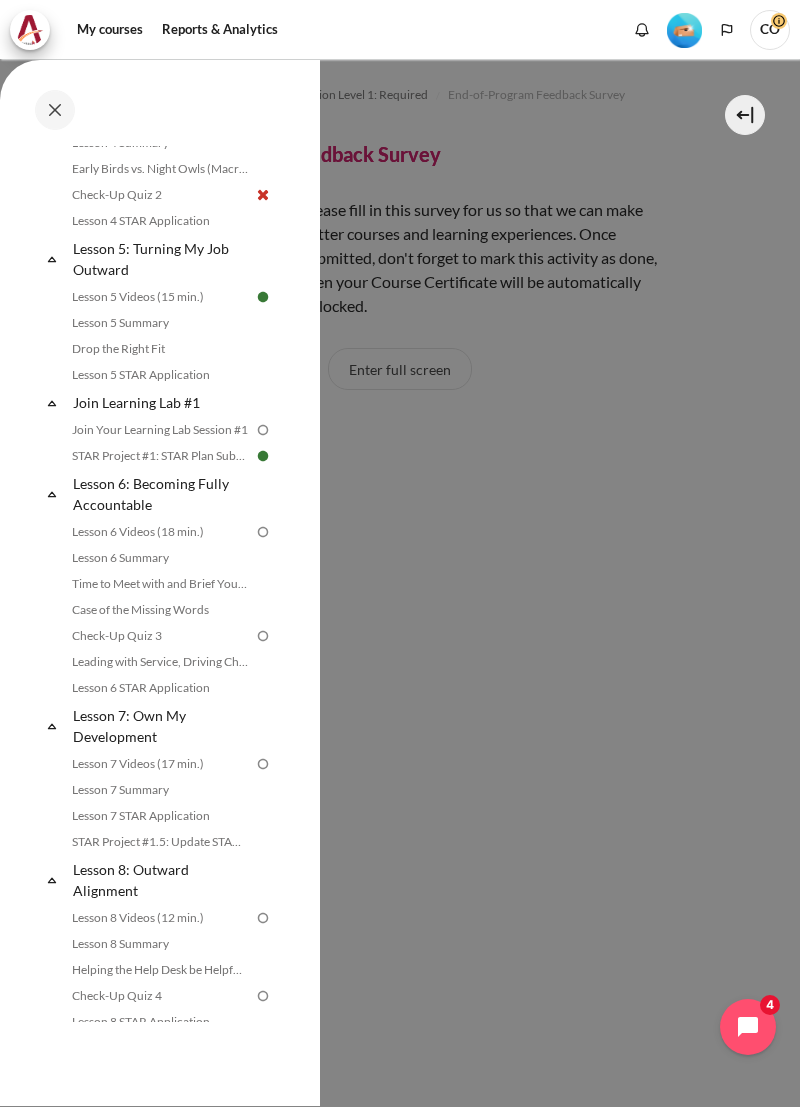 scroll, scrollTop: 905, scrollLeft: 0, axis: vertical 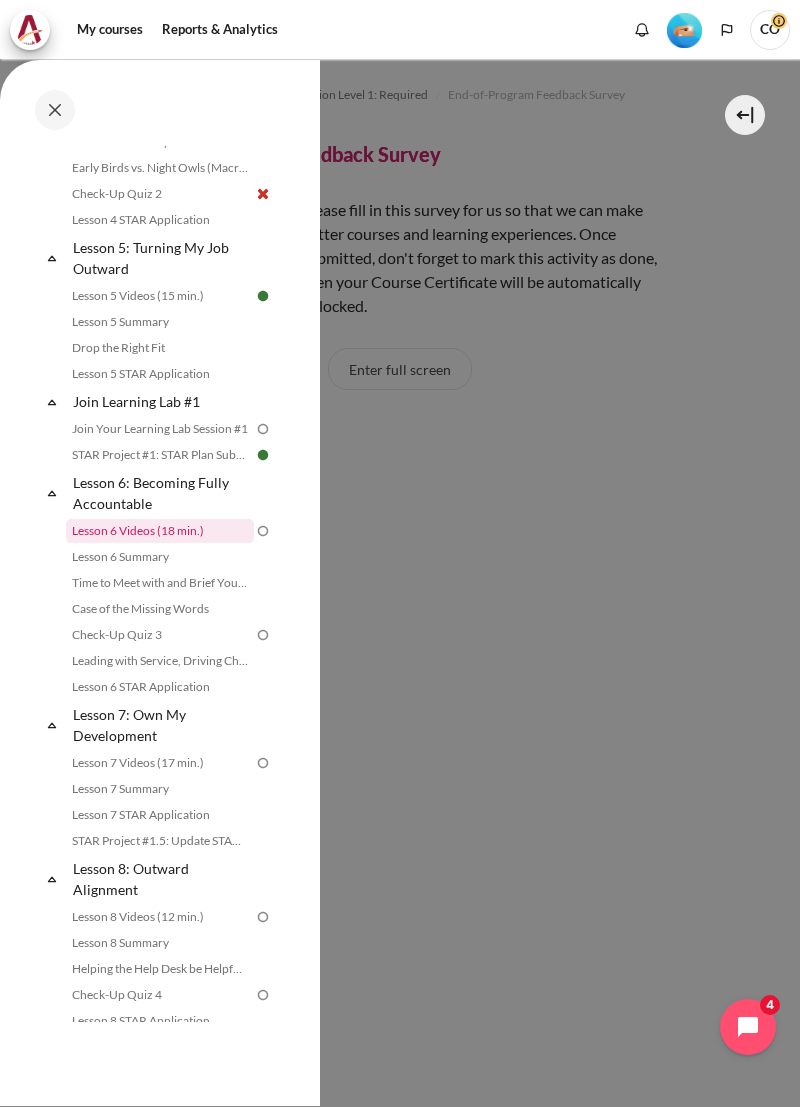 click on "Lesson 6 Videos (18 min.)" at bounding box center [160, 531] 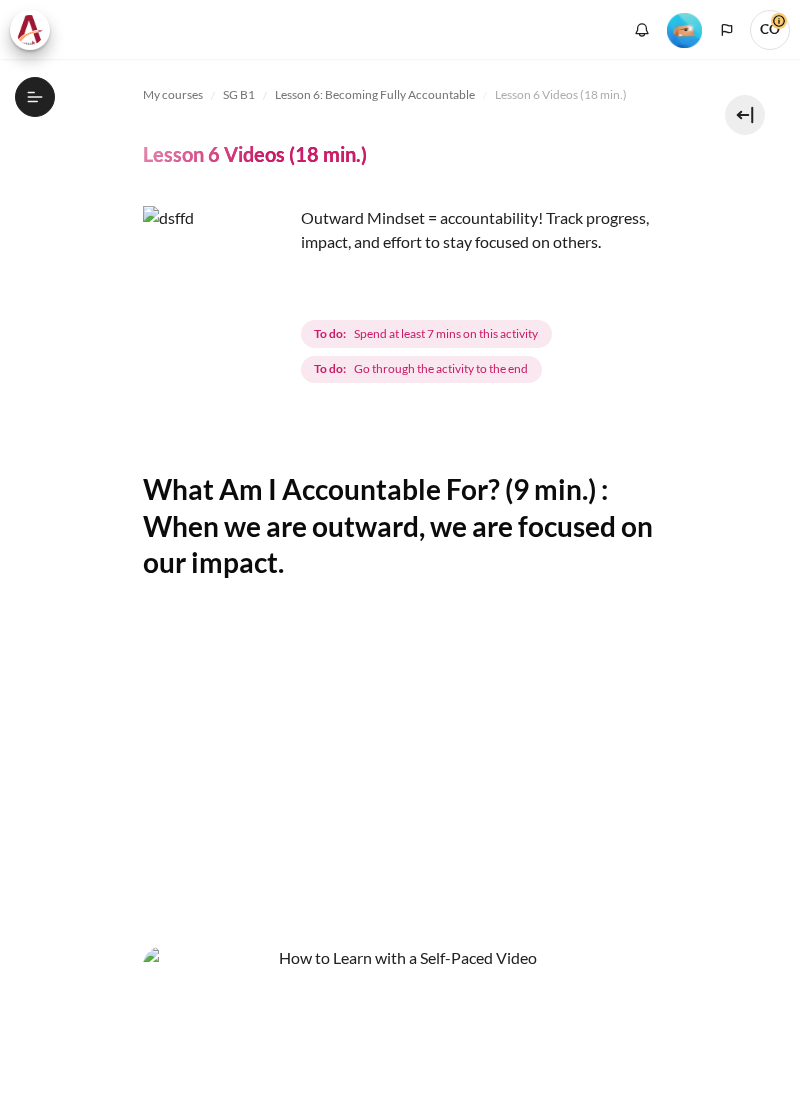 scroll, scrollTop: 0, scrollLeft: 0, axis: both 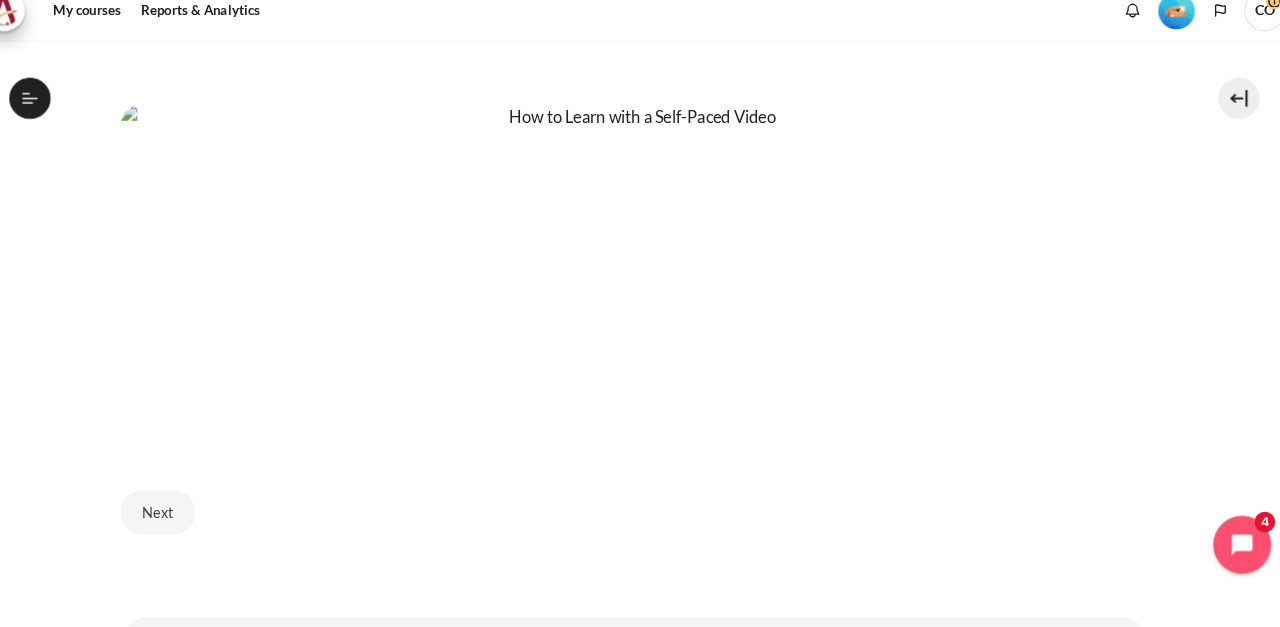 click at bounding box center [1108, 644] 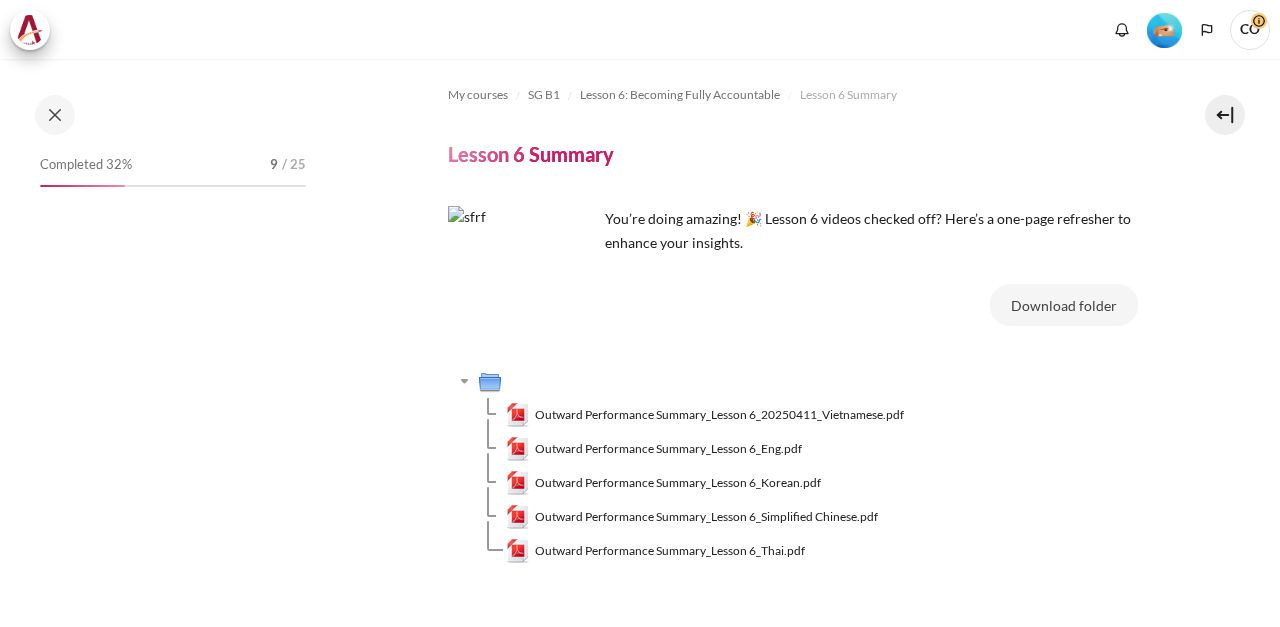 scroll, scrollTop: 0, scrollLeft: 0, axis: both 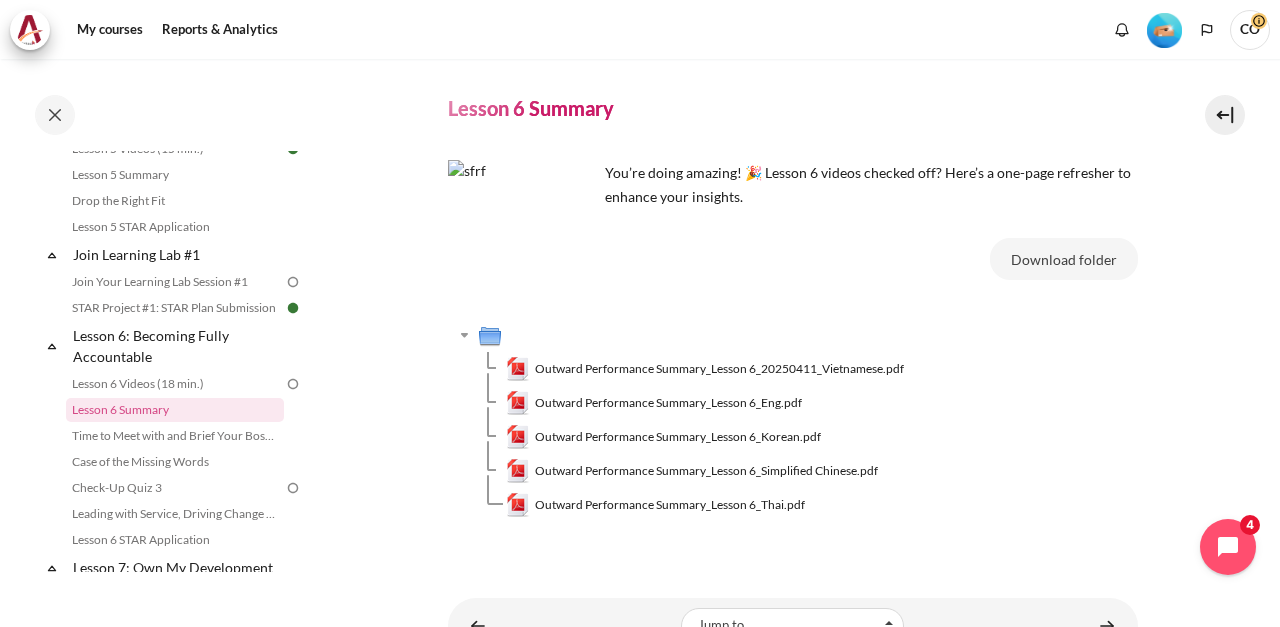 click at bounding box center [1107, 625] 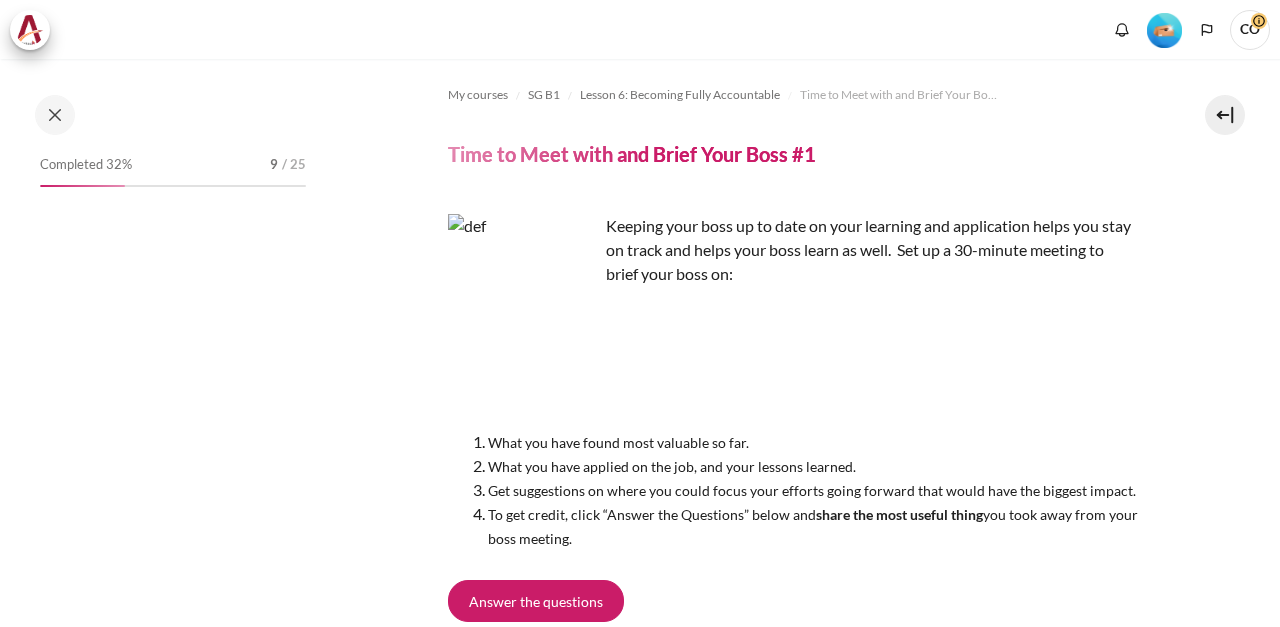 scroll, scrollTop: 0, scrollLeft: 0, axis: both 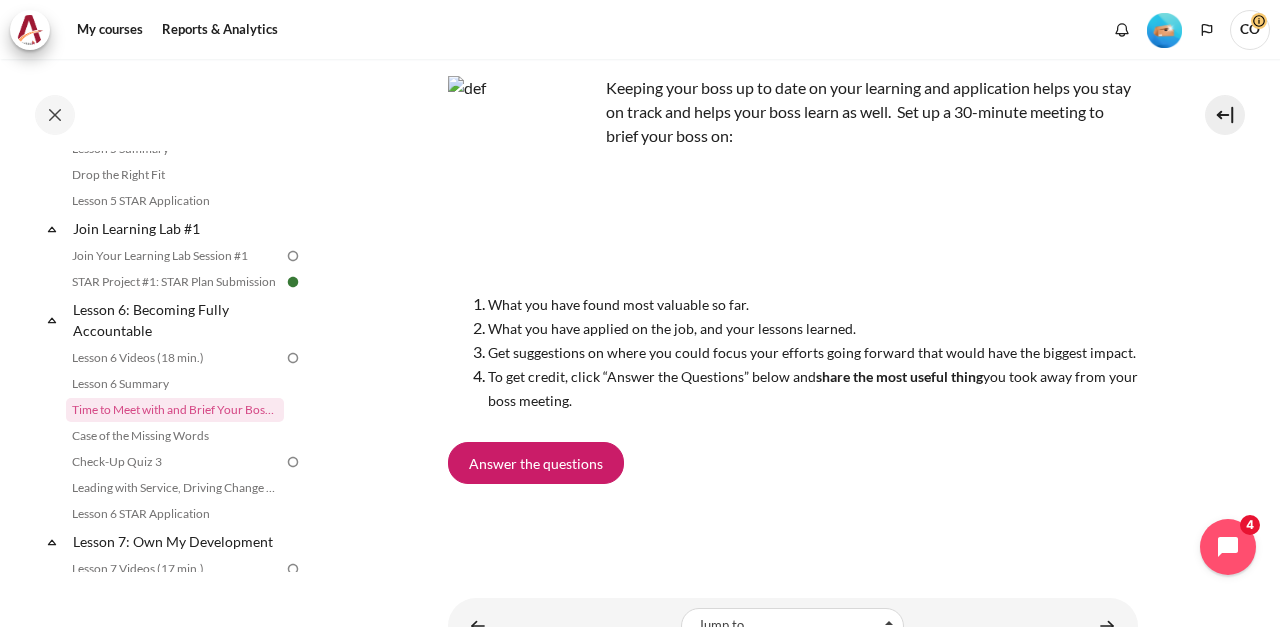 click at bounding box center (1107, 625) 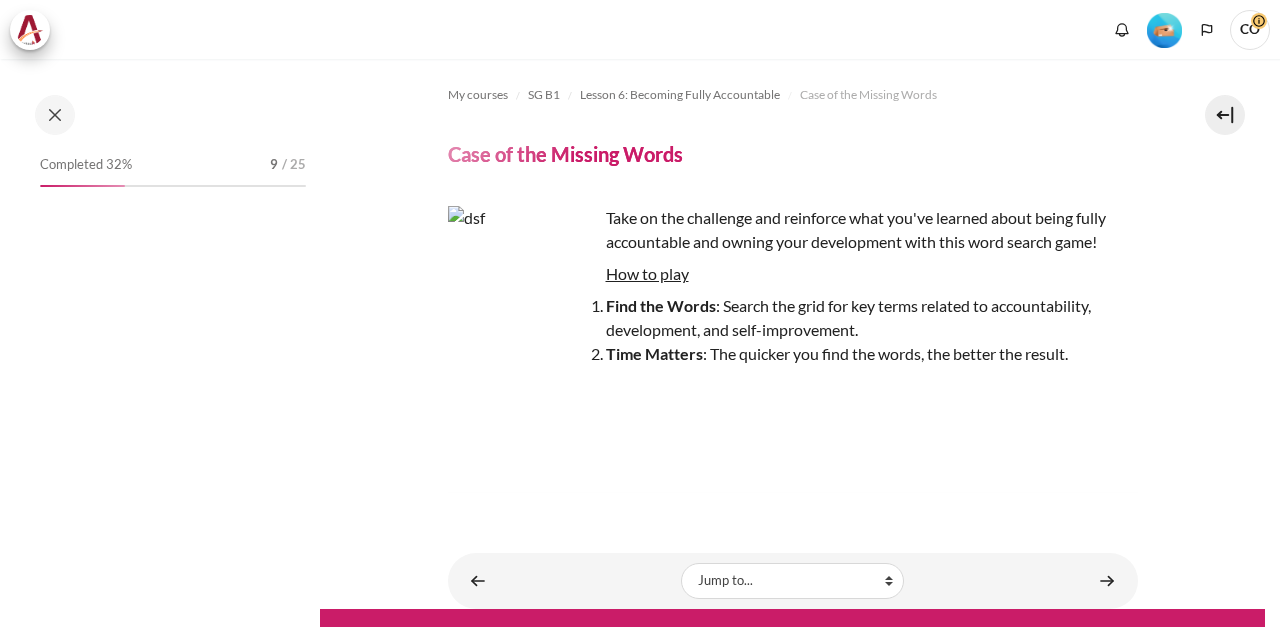 scroll, scrollTop: 0, scrollLeft: 0, axis: both 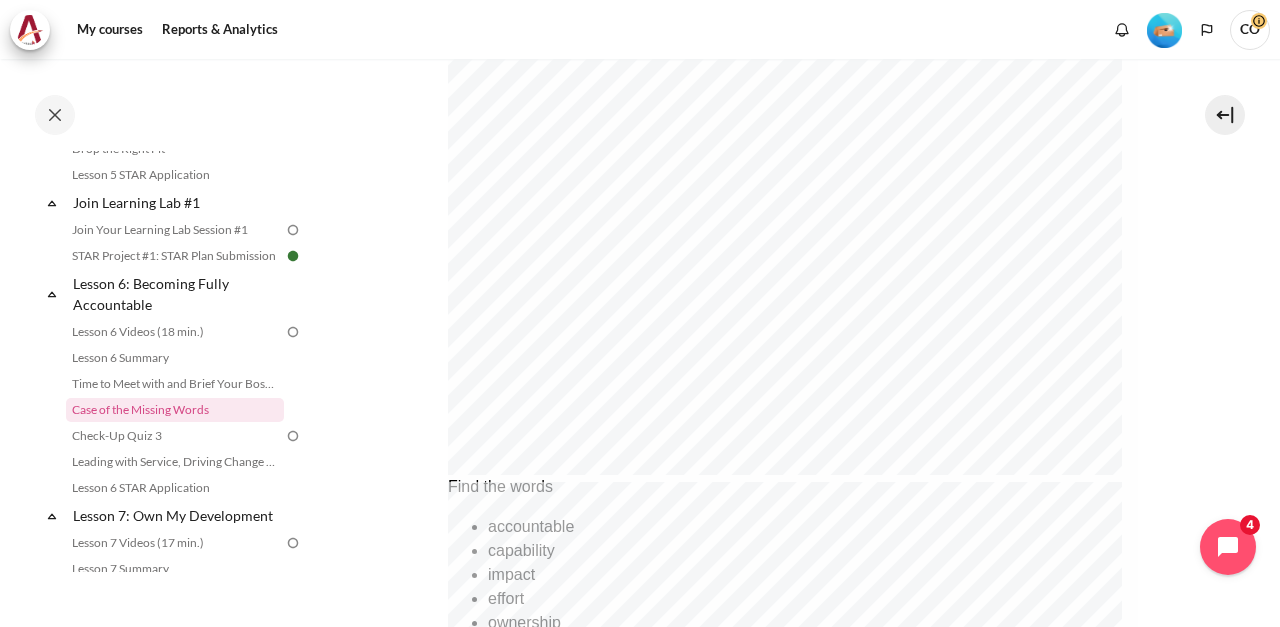 click on "My courses
SG B1
Lesson 6: Becoming Fully Accountable
Case of the Missing Words
Case of the Missing Words
How to play Find the Words" at bounding box center (792, 84) 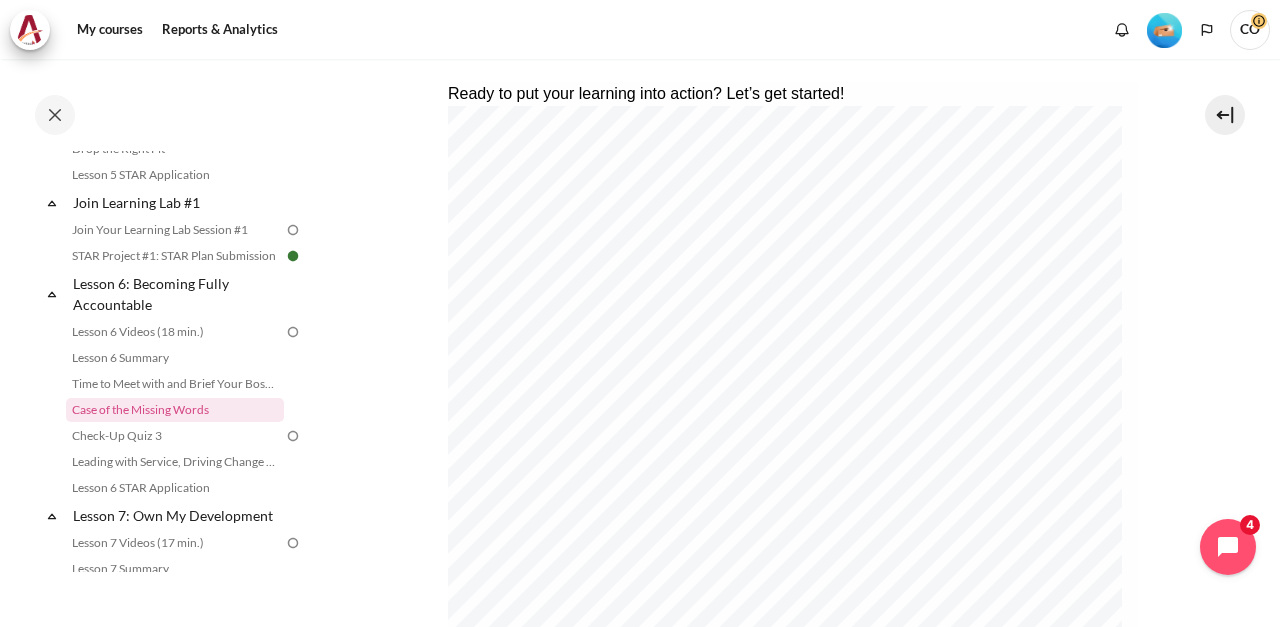 scroll, scrollTop: 407, scrollLeft: 0, axis: vertical 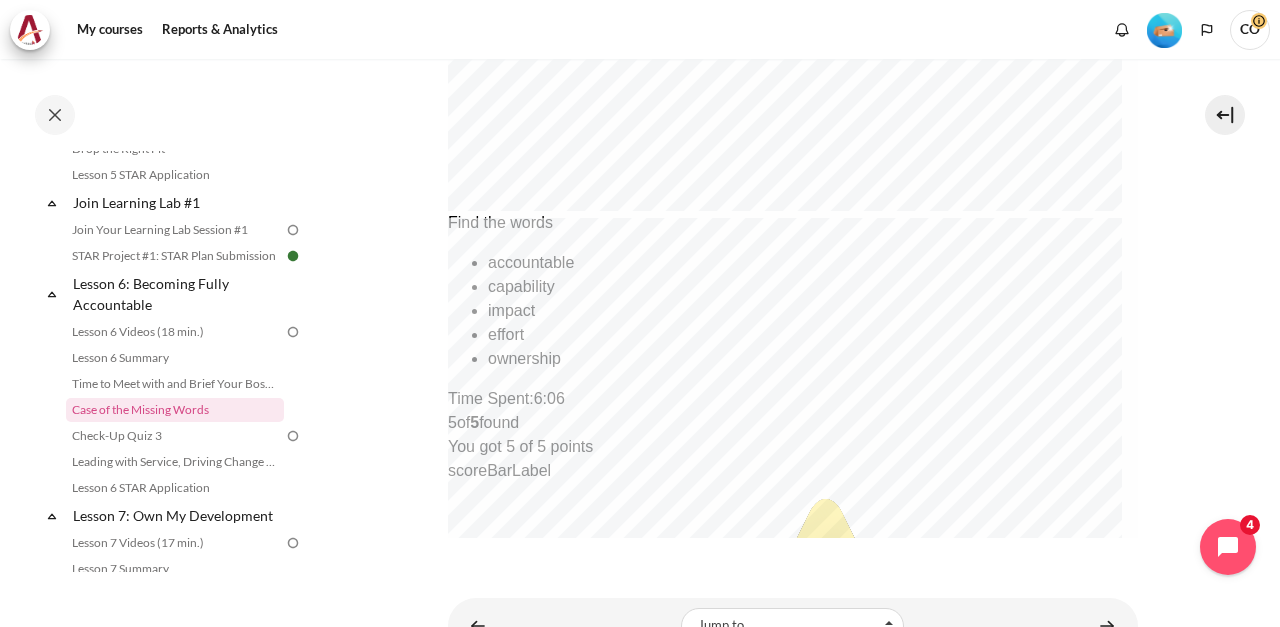 click at bounding box center [1107, 625] 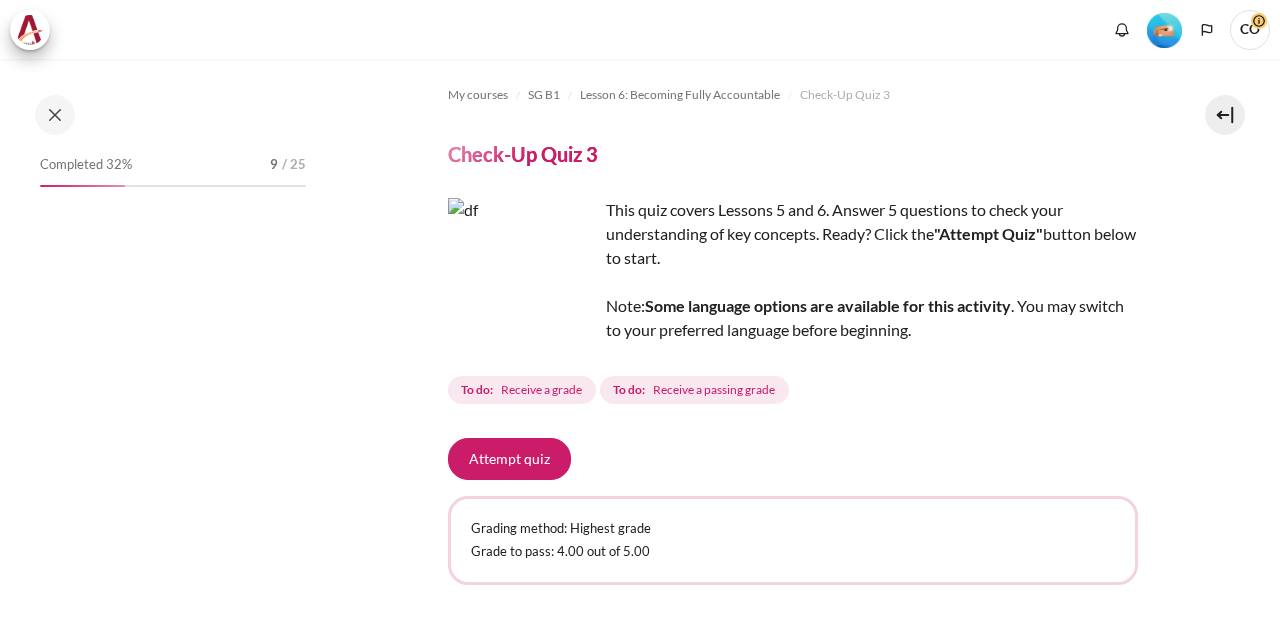 scroll, scrollTop: 0, scrollLeft: 0, axis: both 